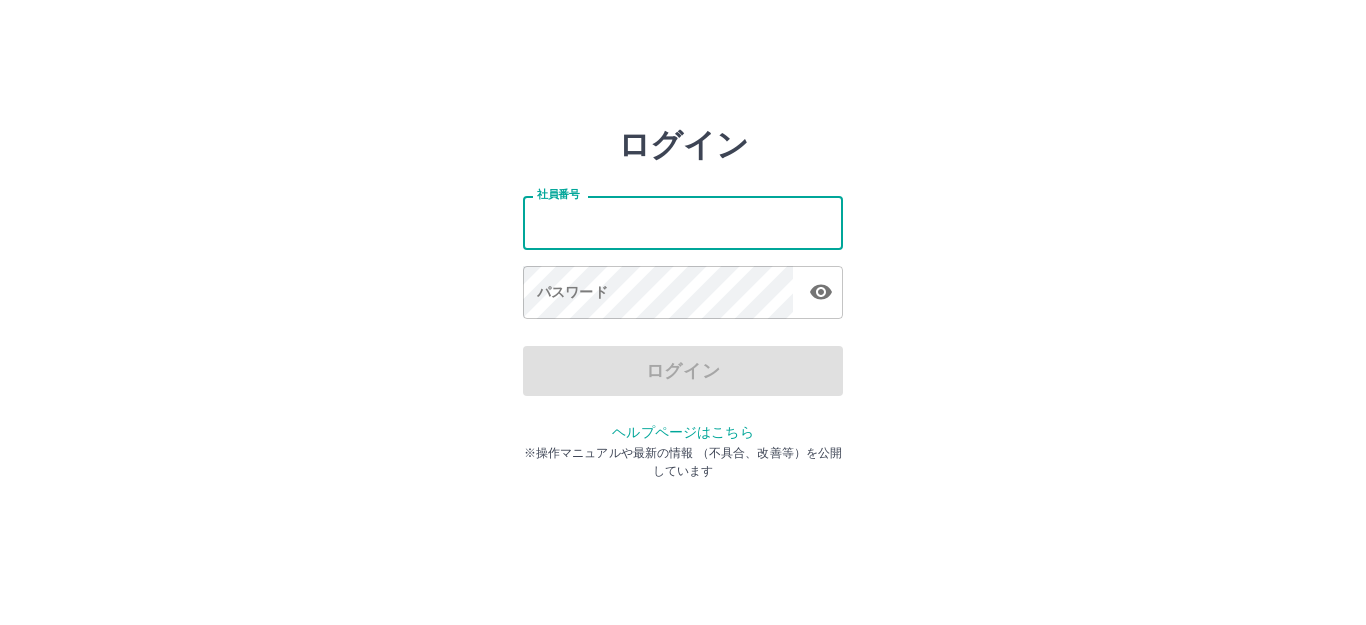 scroll, scrollTop: 0, scrollLeft: 0, axis: both 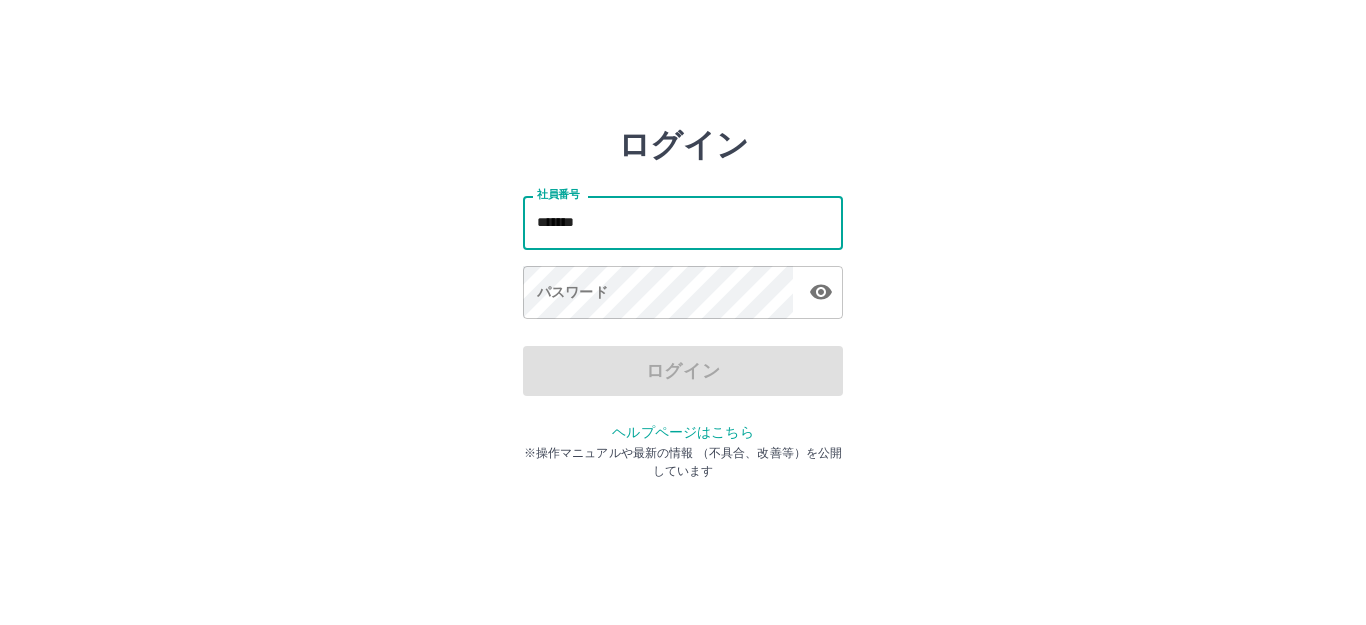 type on "*******" 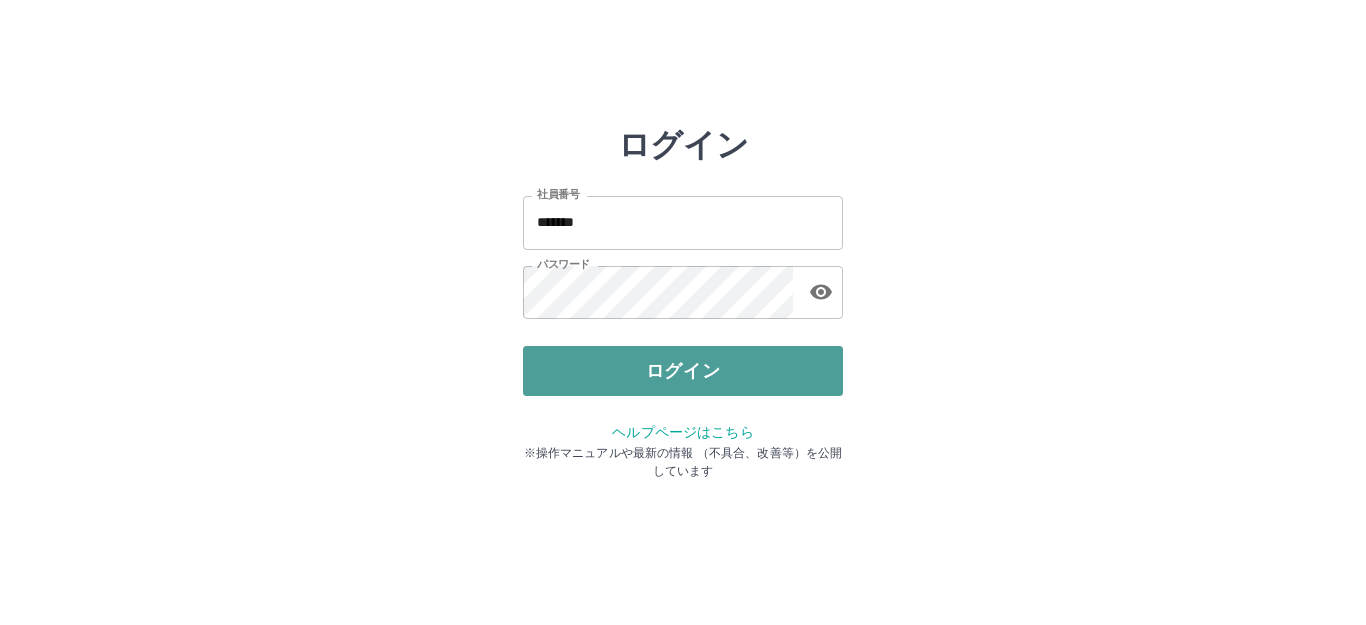 click on "ログイン" at bounding box center (683, 371) 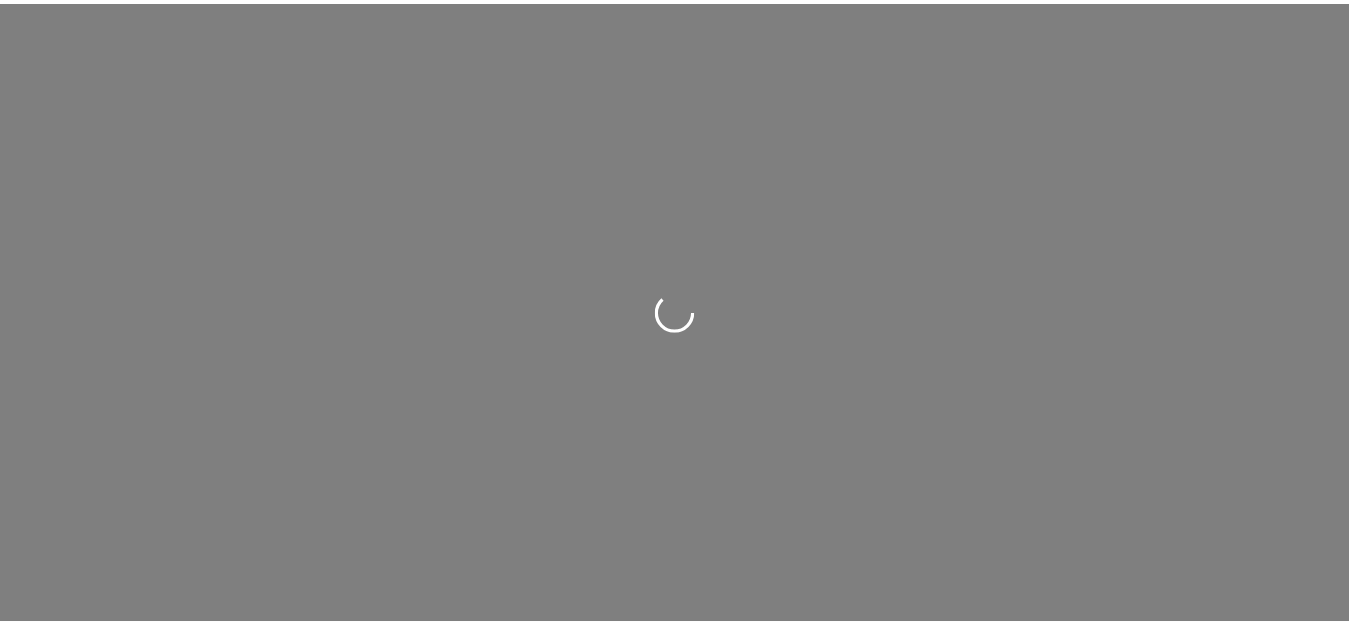 scroll, scrollTop: 0, scrollLeft: 0, axis: both 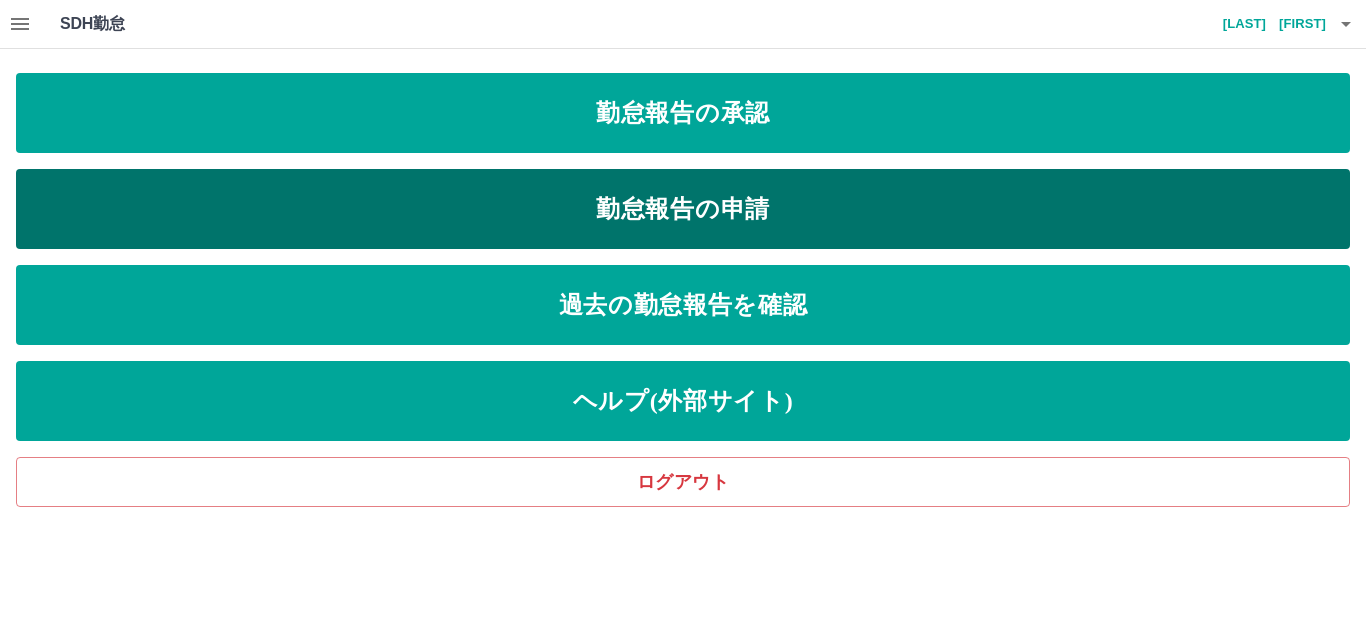 click on "勤怠報告の申請" at bounding box center [683, 209] 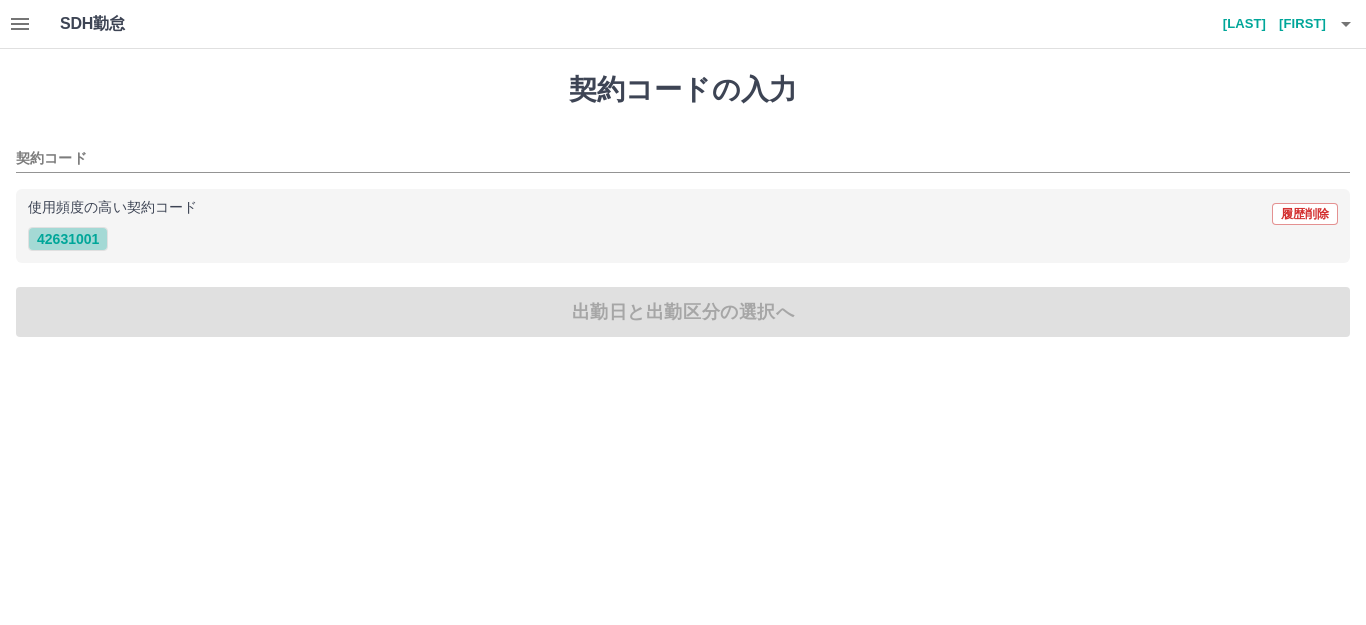 click on "42631001" at bounding box center (68, 239) 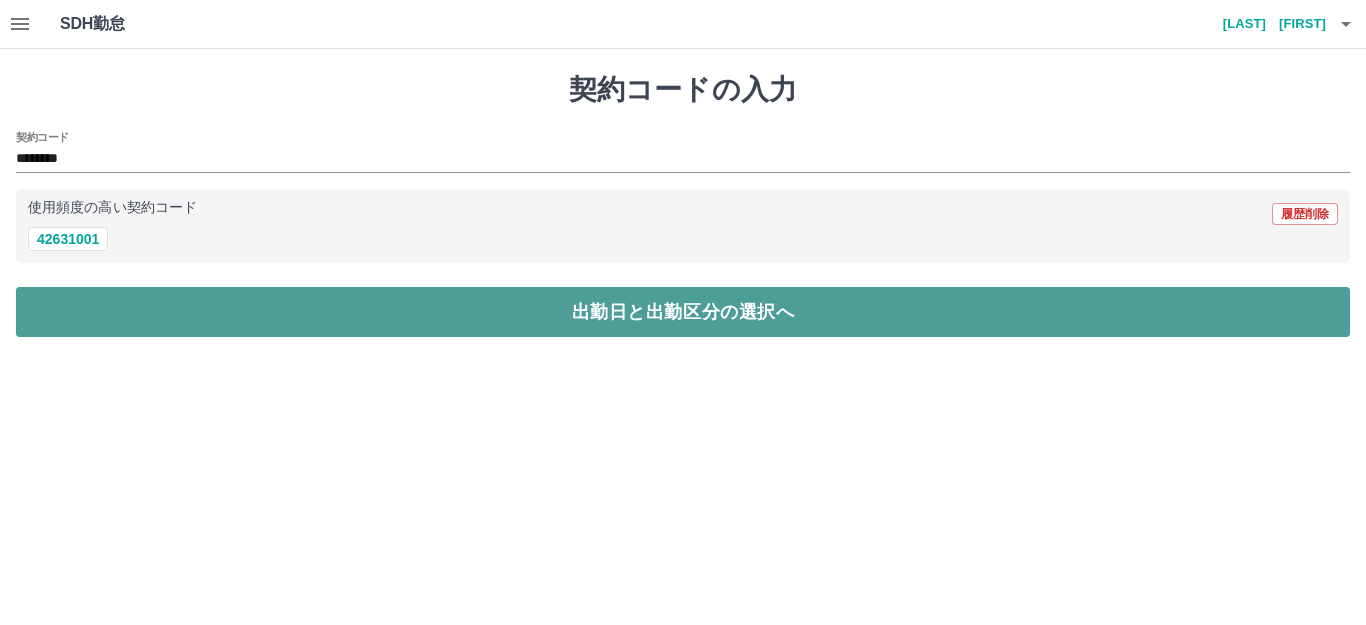 click on "出勤日と出勤区分の選択へ" at bounding box center (683, 312) 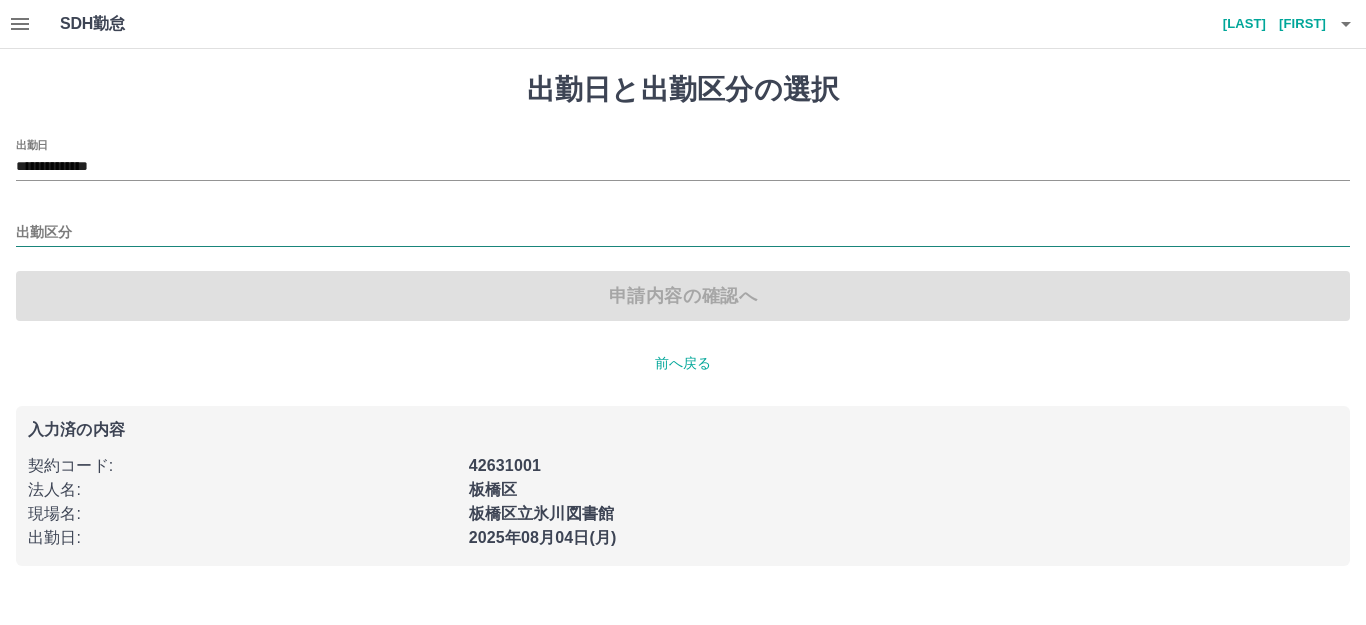 click on "出勤区分" at bounding box center [683, 233] 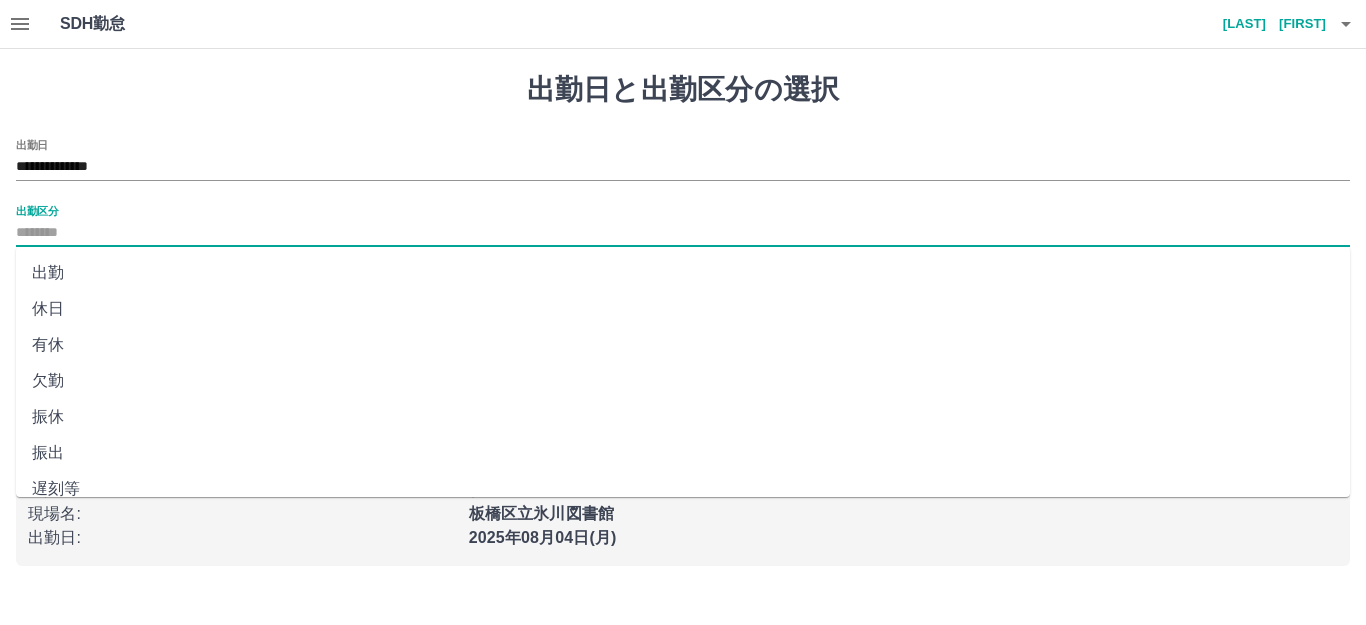 click on "出勤" at bounding box center [683, 273] 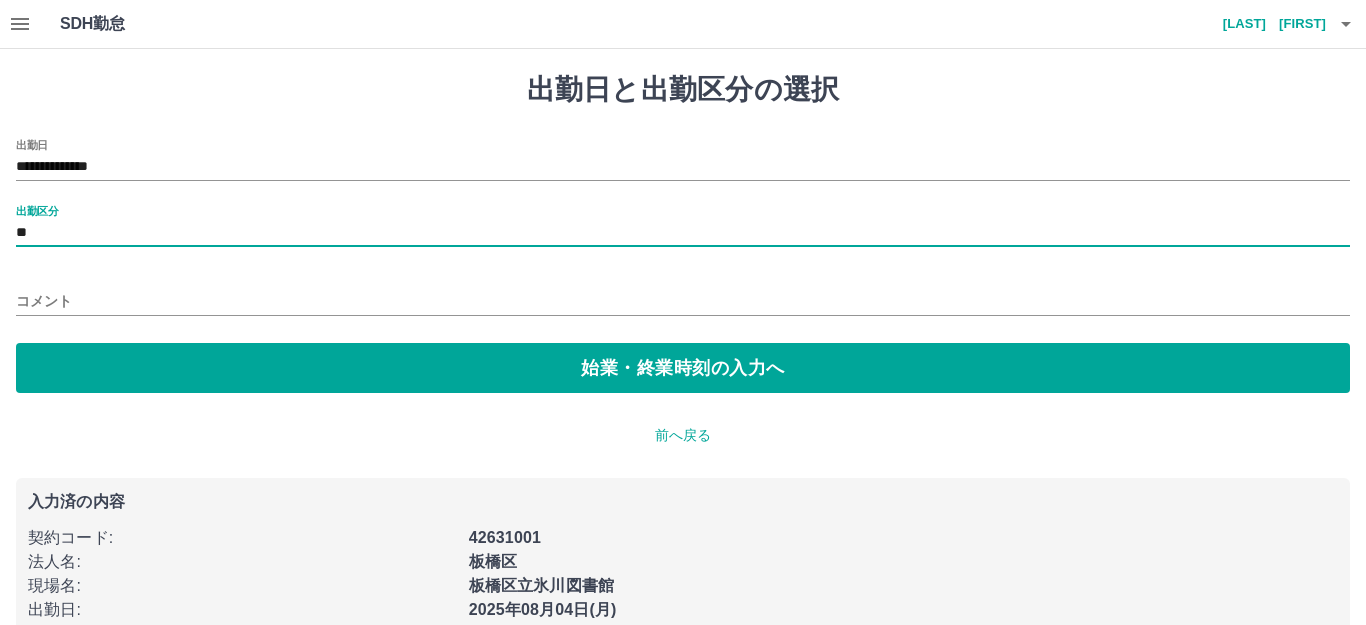 type on "**" 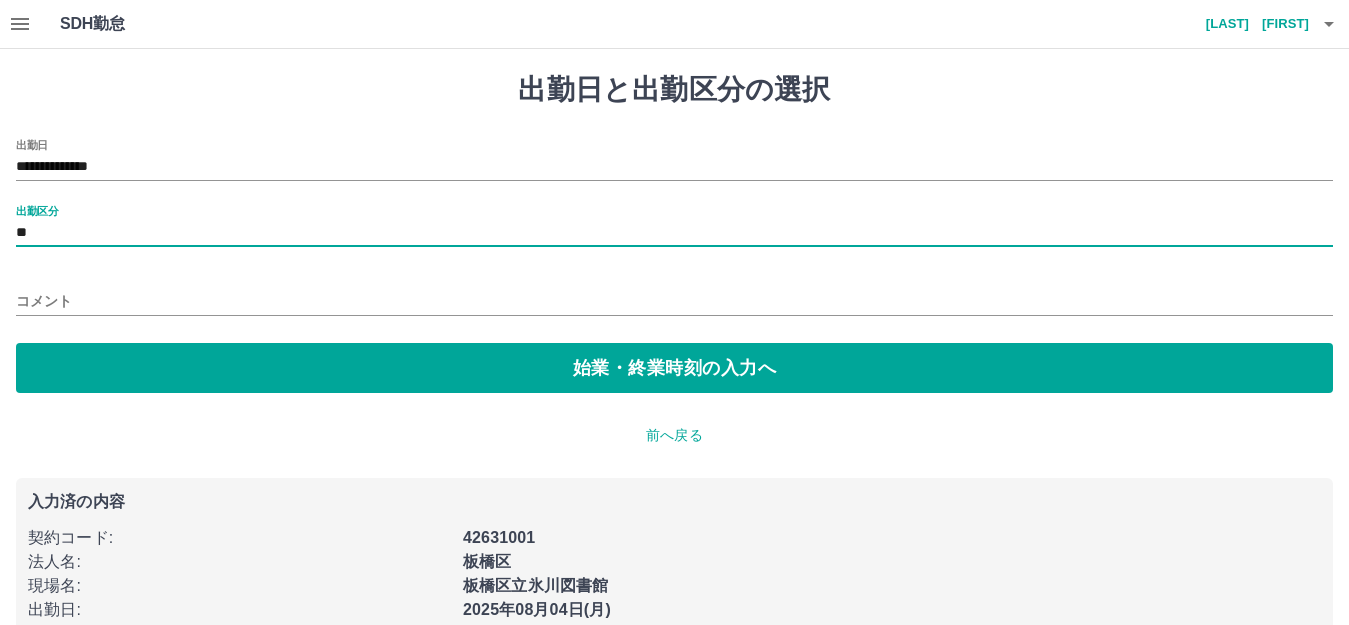 click on "コメント" at bounding box center (674, 301) 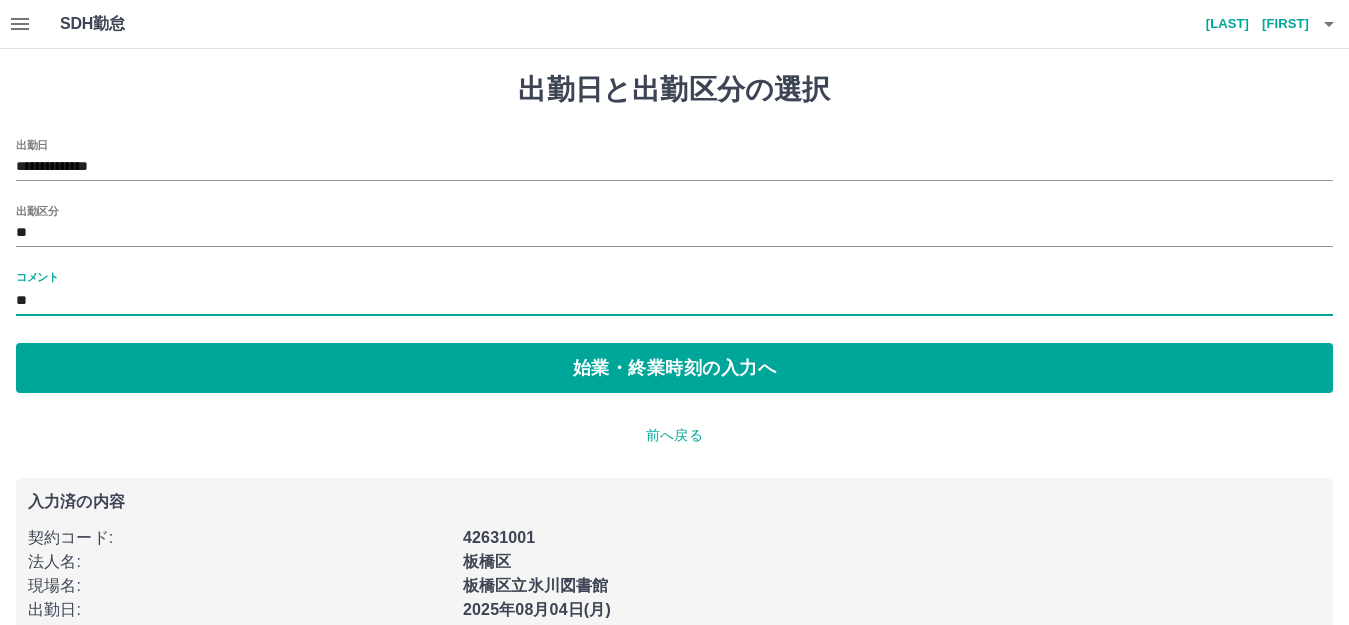 type on "*" 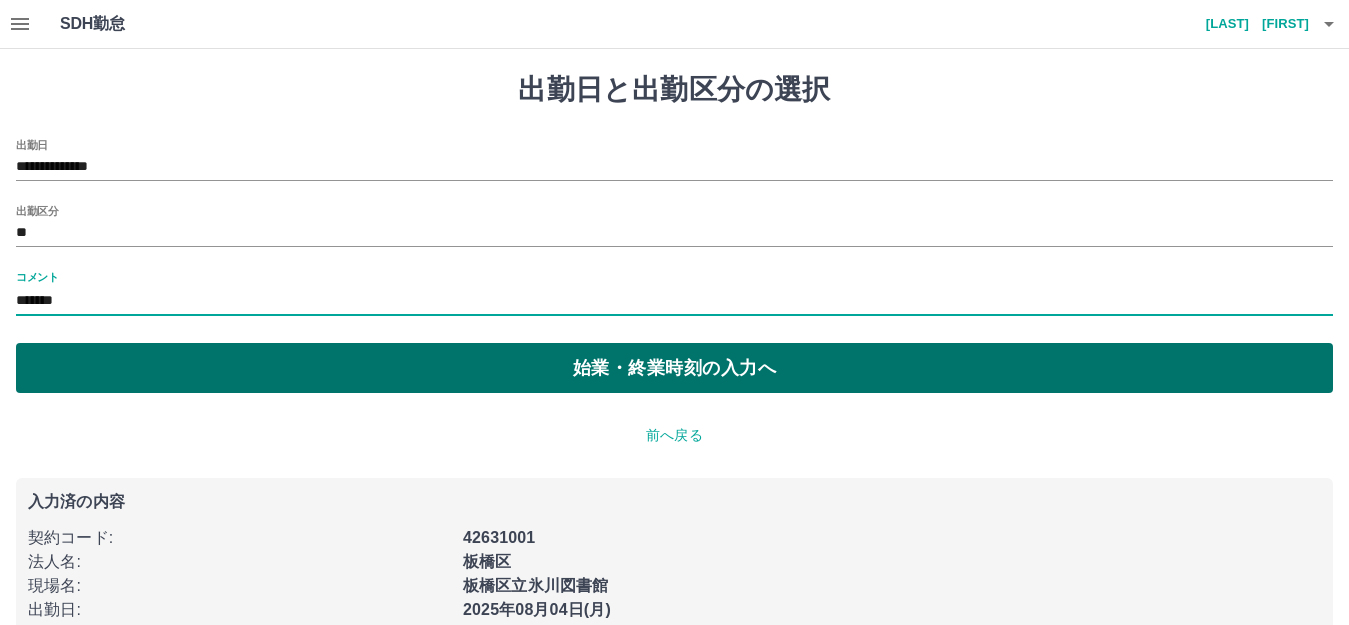 type on "*******" 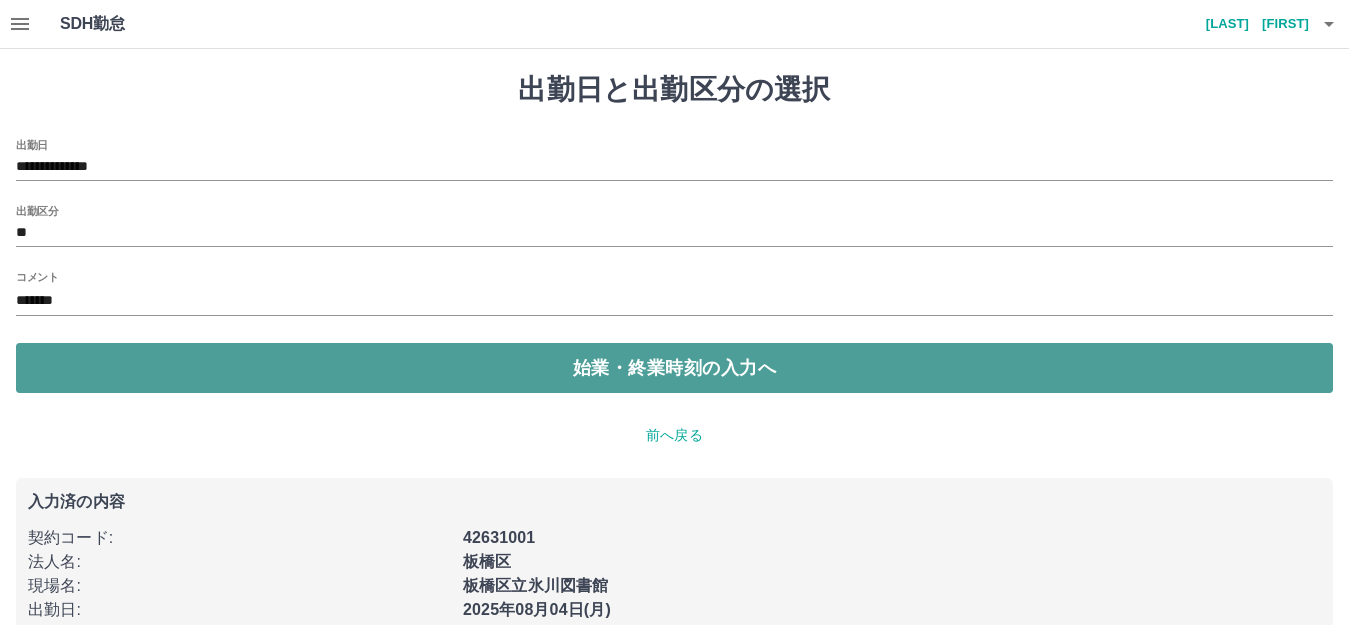 click on "始業・終業時刻の入力へ" at bounding box center (674, 368) 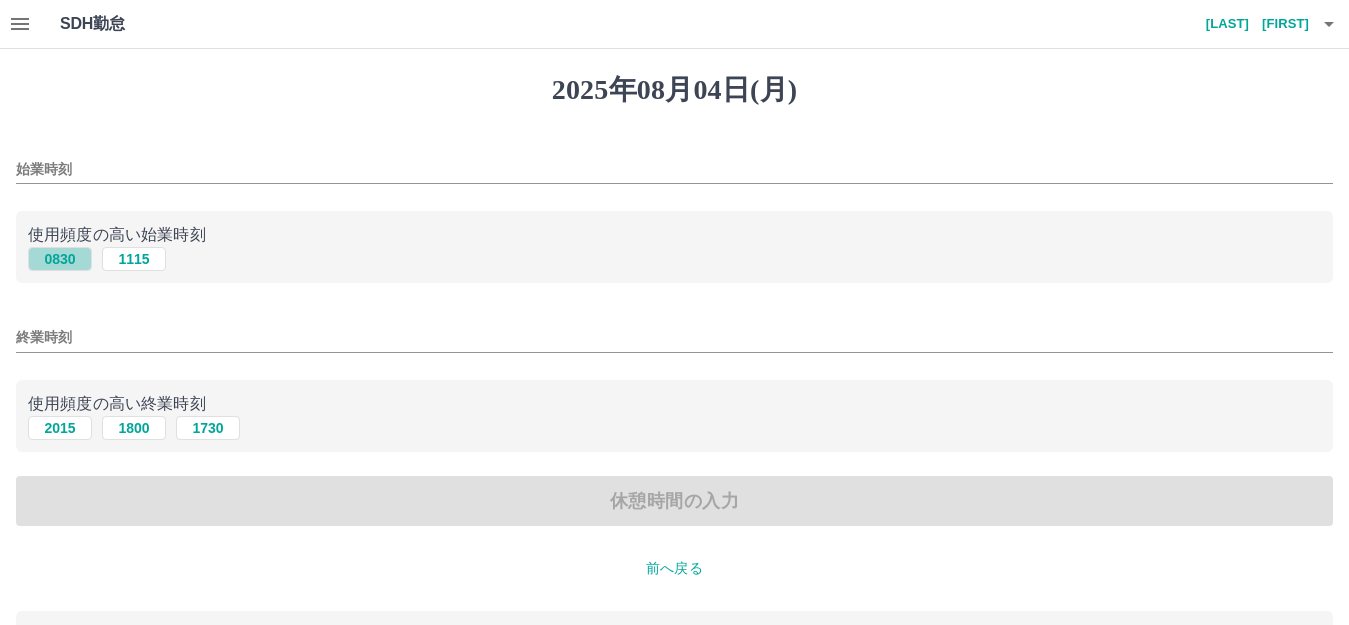 click on "0830" at bounding box center [60, 259] 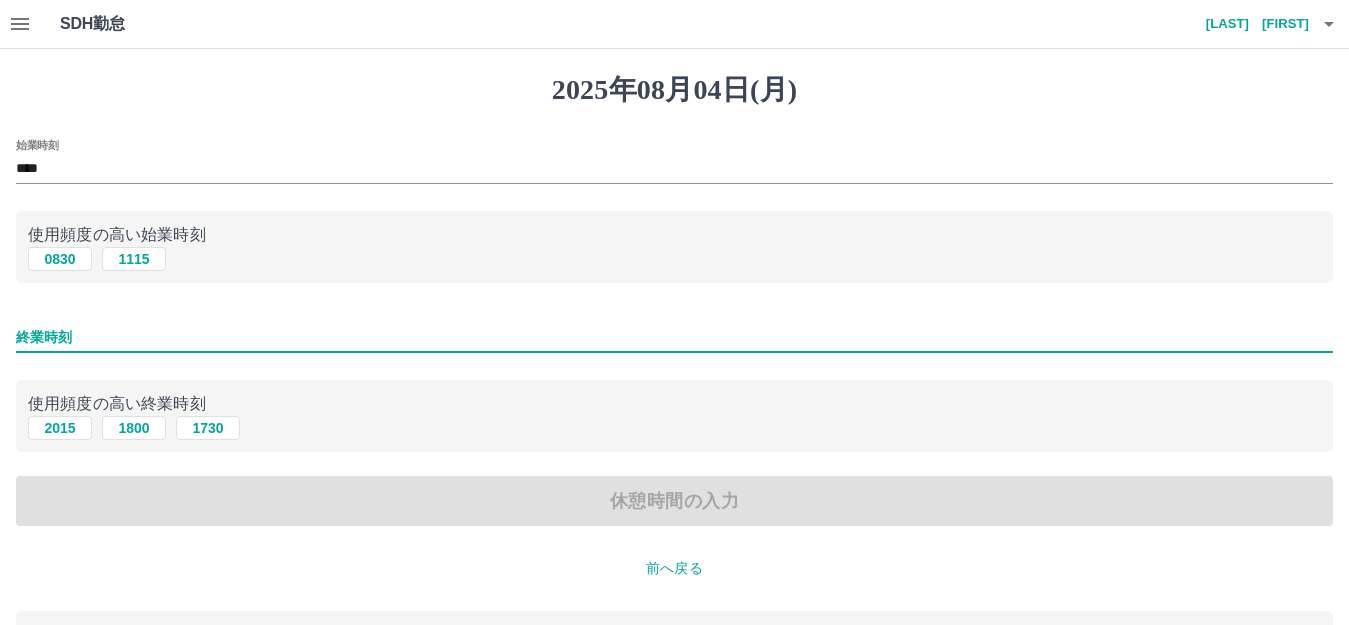 click on "終業時刻" at bounding box center [674, 337] 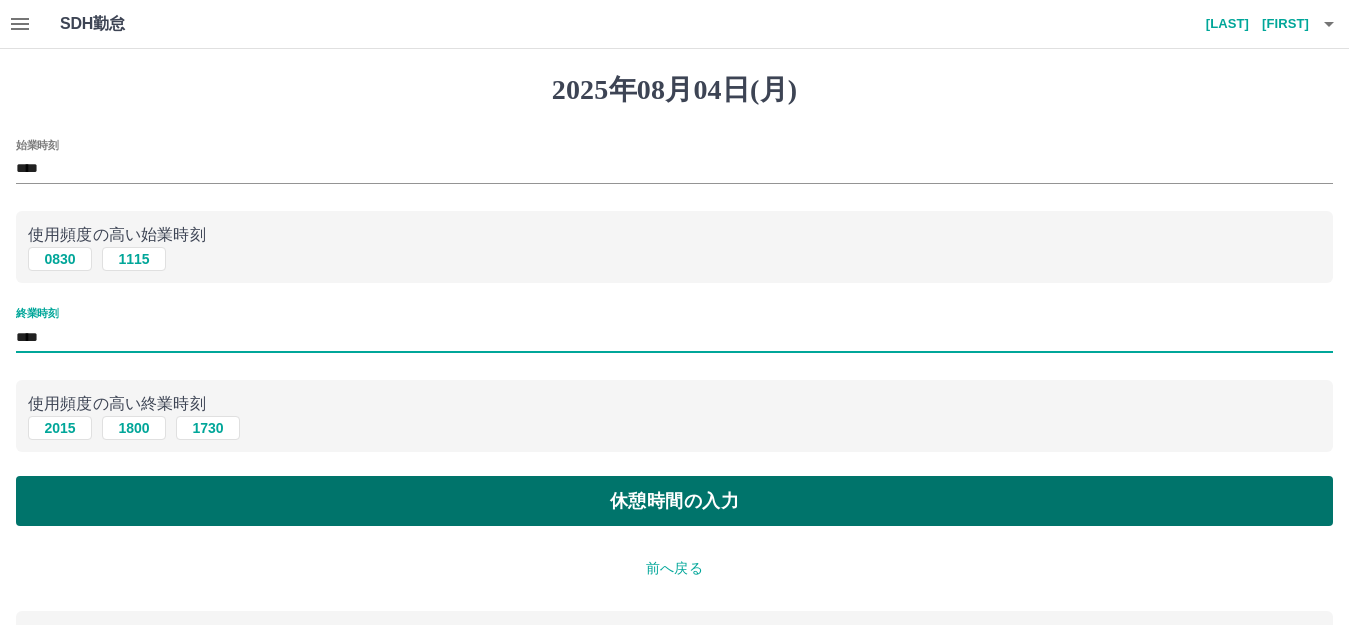 type on "****" 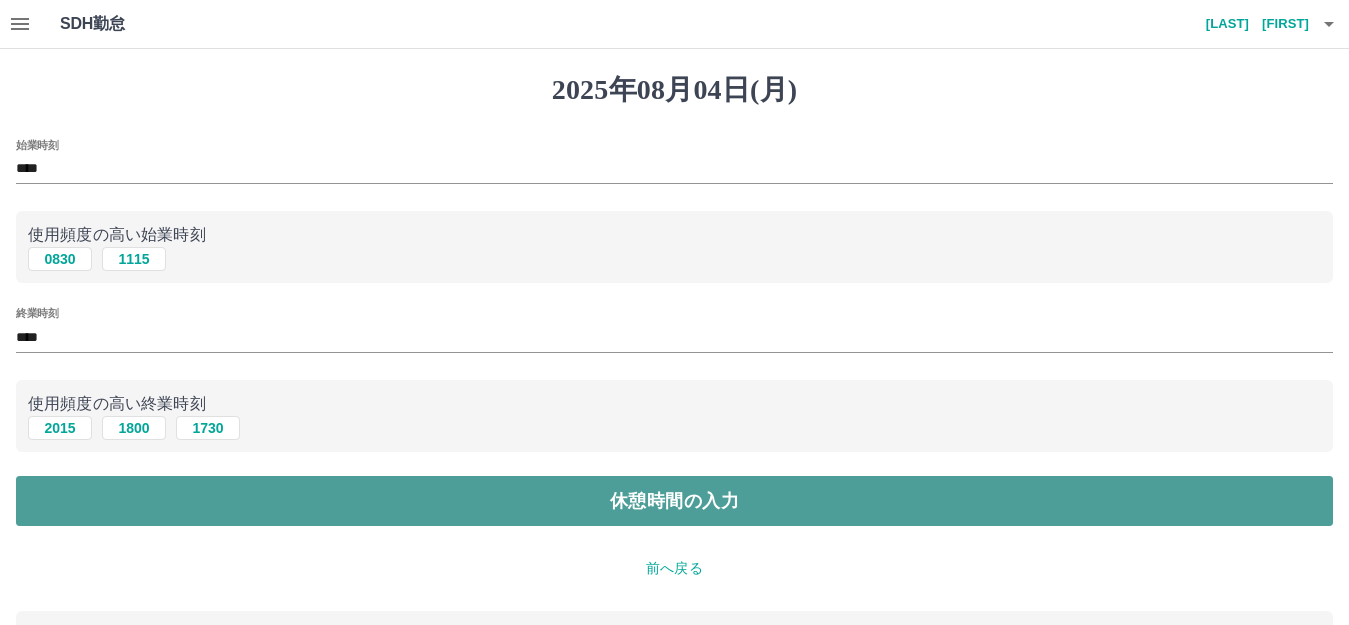 click on "休憩時間の入力" at bounding box center [674, 501] 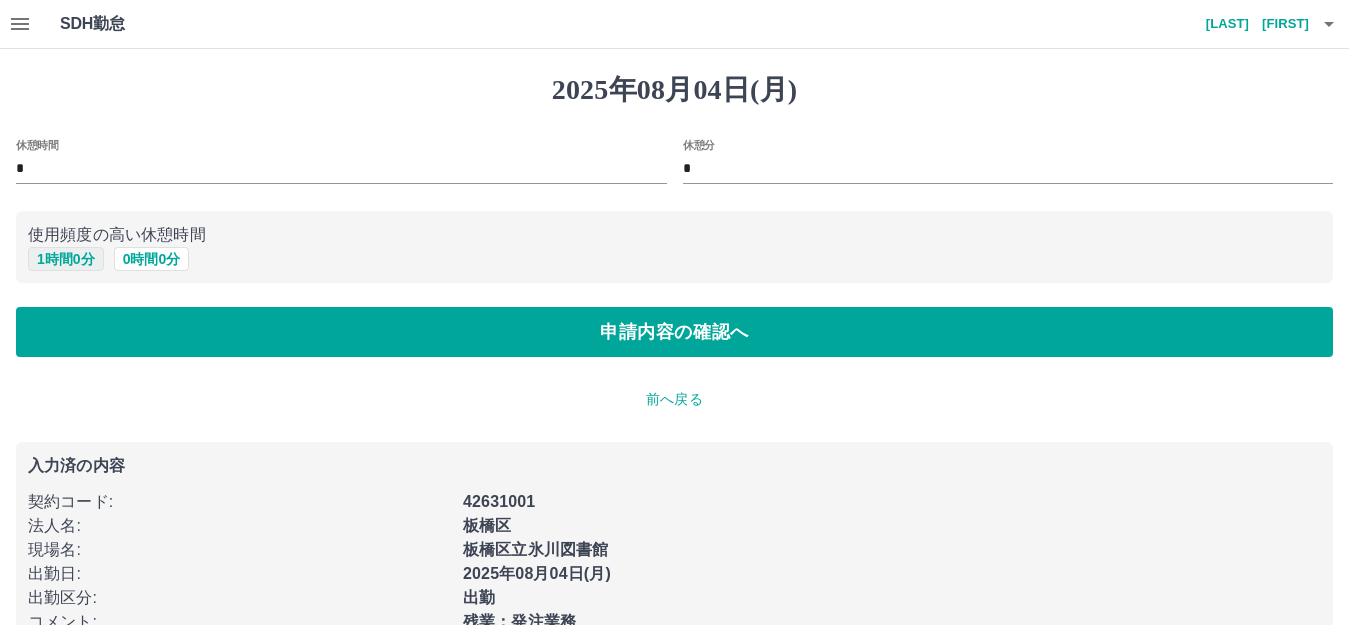click on "1 時間 0 分" at bounding box center [66, 259] 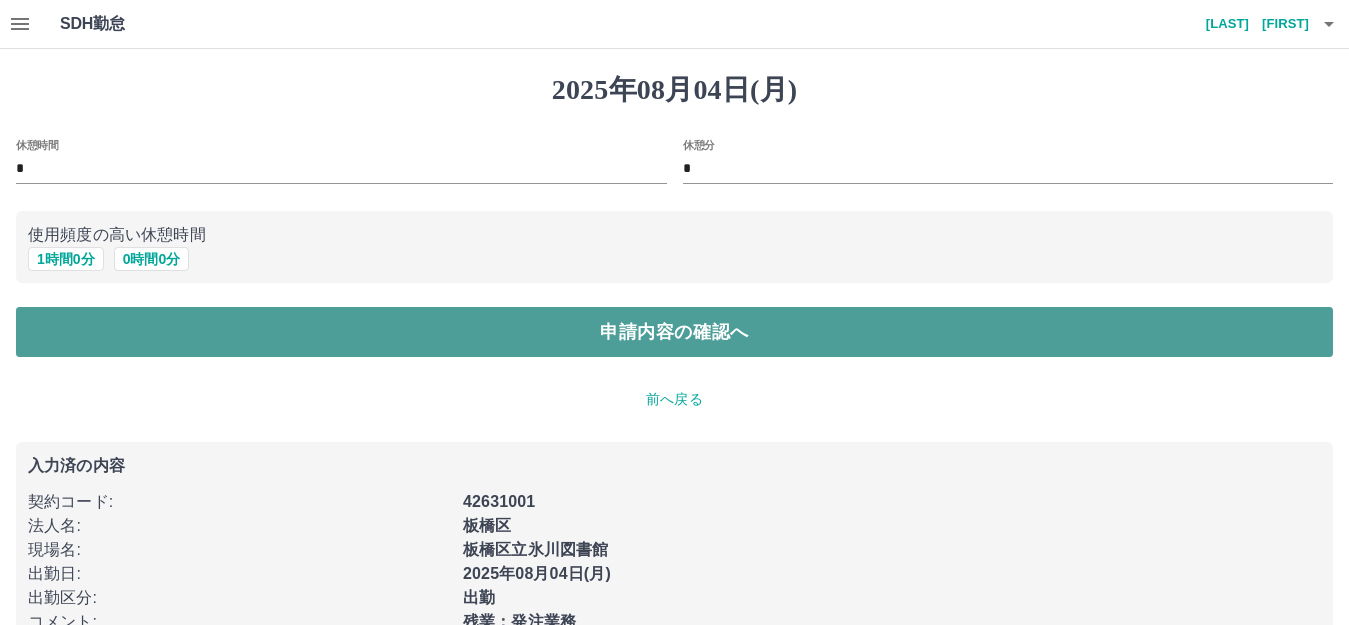 click on "申請内容の確認へ" at bounding box center (674, 332) 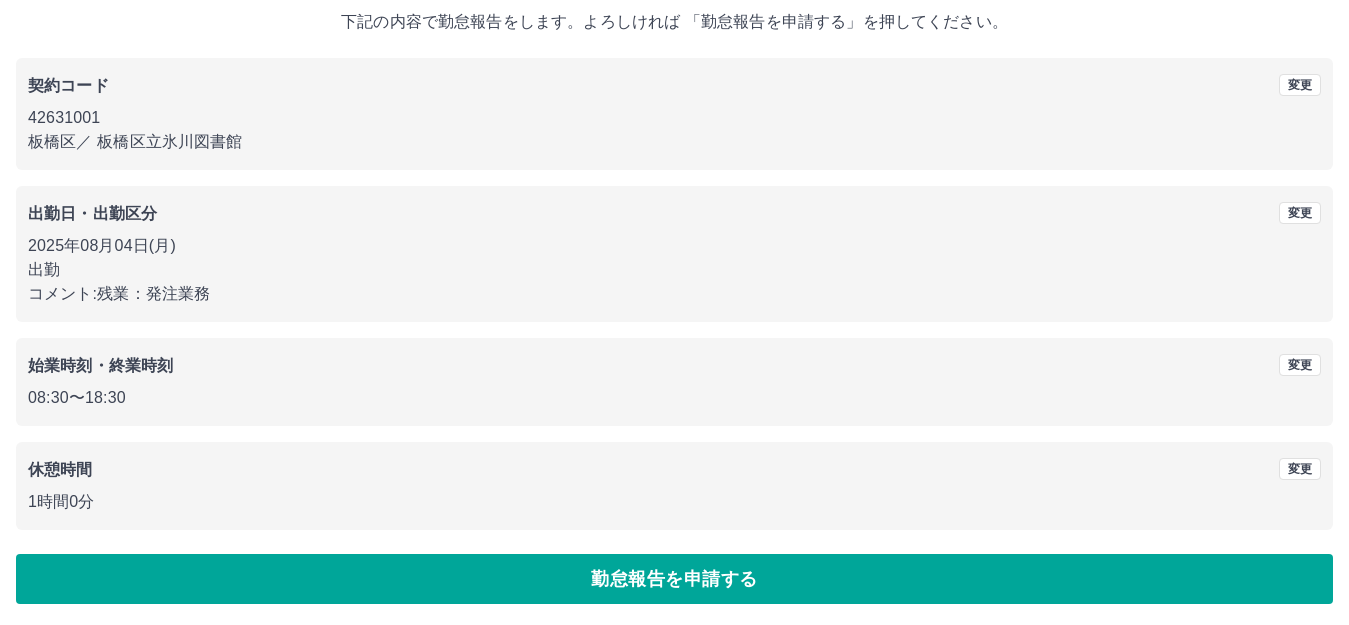 scroll, scrollTop: 124, scrollLeft: 0, axis: vertical 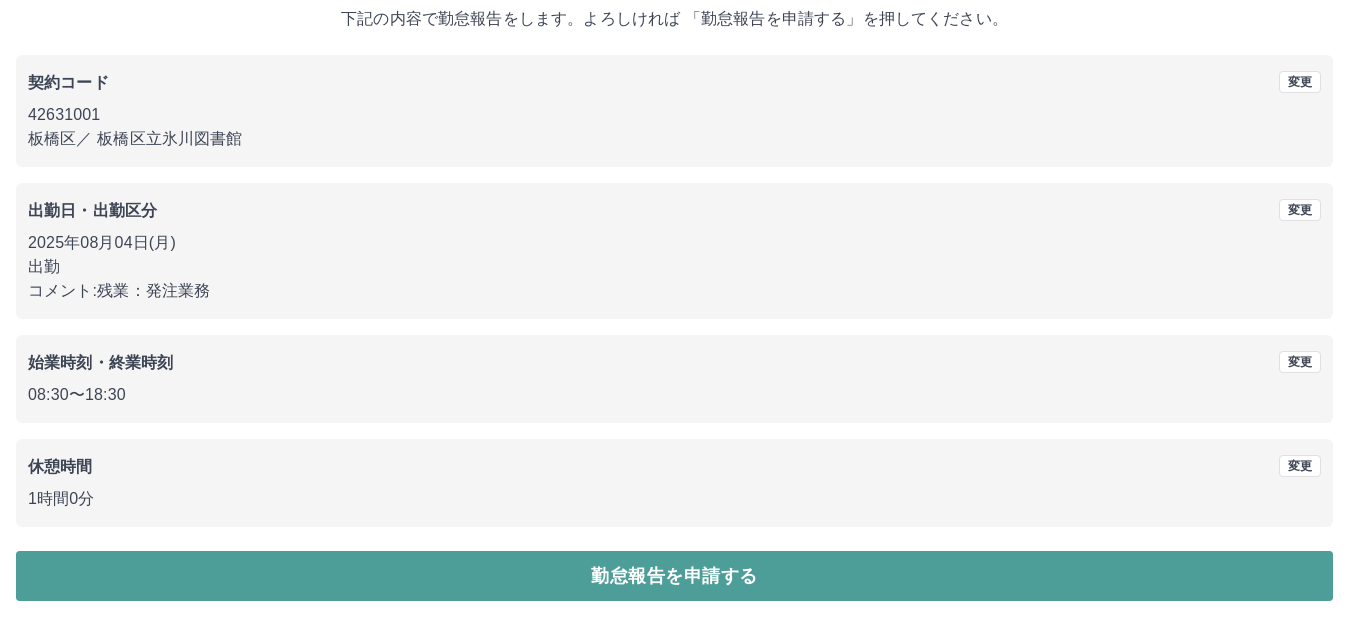 click on "勤怠報告を申請する" at bounding box center [674, 576] 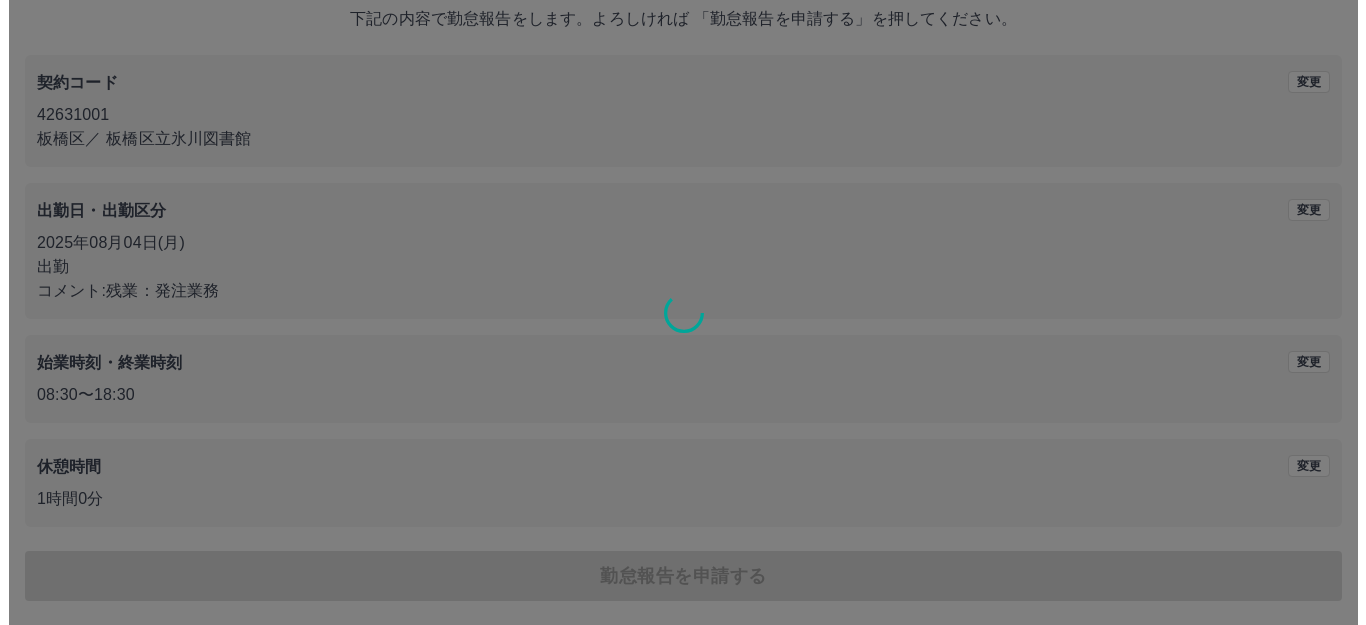 scroll, scrollTop: 0, scrollLeft: 0, axis: both 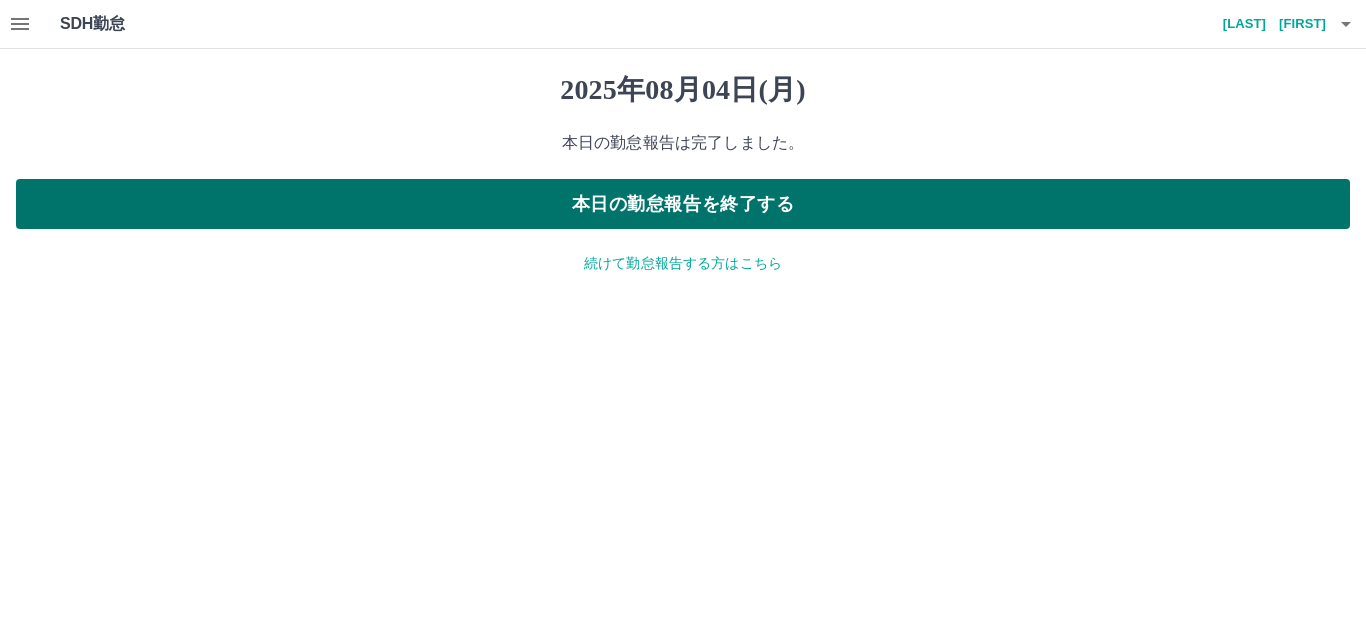 click on "本日の勤怠報告を終了する" at bounding box center (683, 204) 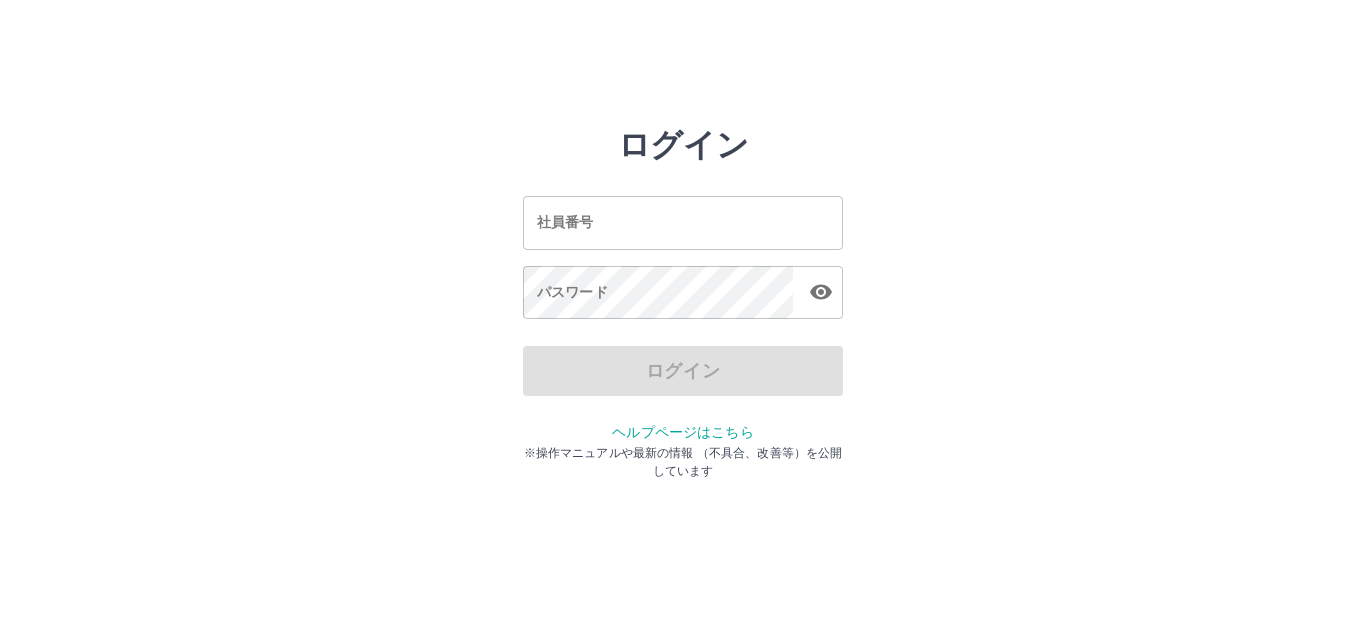 scroll, scrollTop: 0, scrollLeft: 0, axis: both 